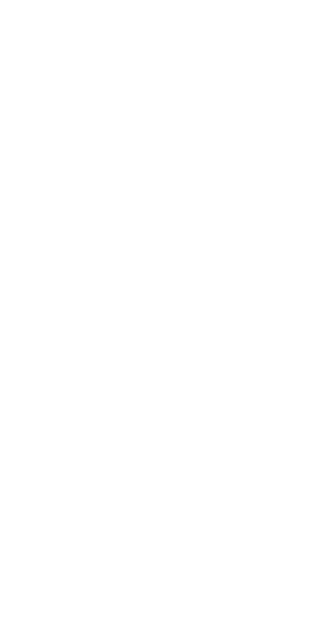 scroll, scrollTop: 0, scrollLeft: 0, axis: both 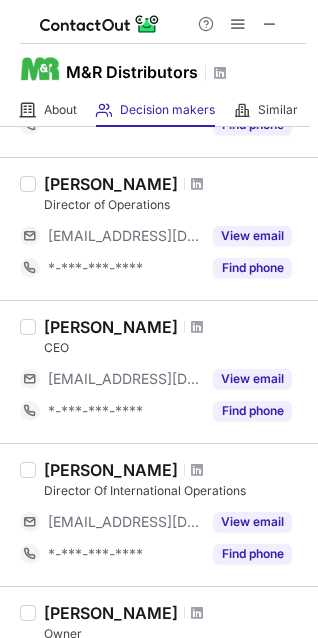 click at bounding box center [197, 327] 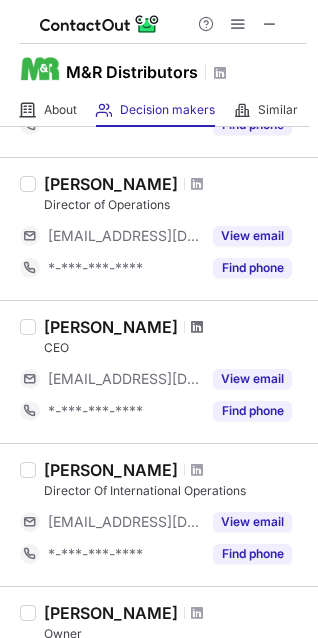 click at bounding box center [197, 327] 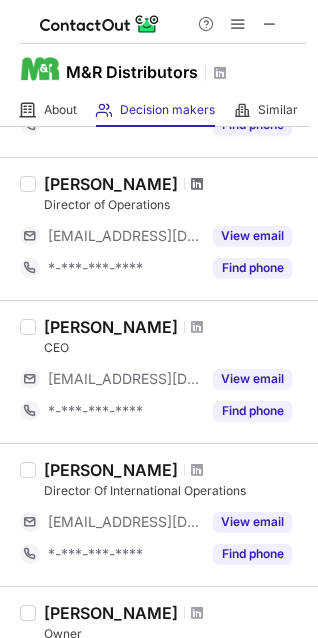 click at bounding box center [197, 184] 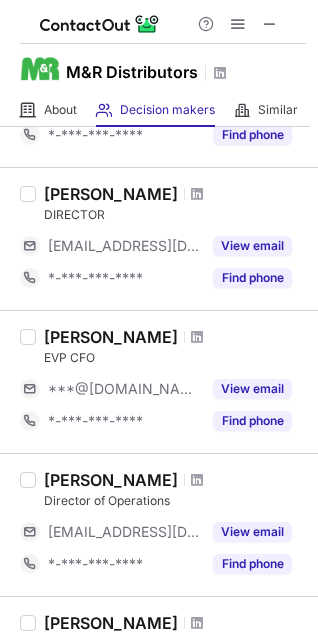 scroll, scrollTop: 424, scrollLeft: 0, axis: vertical 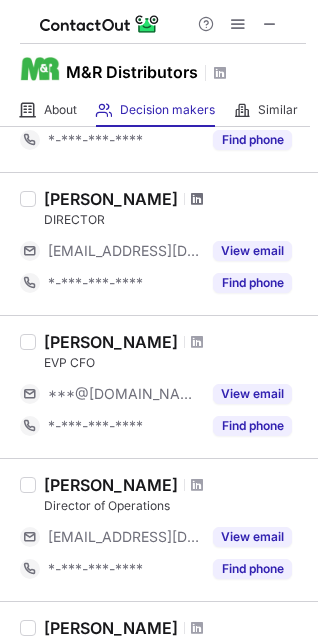 click at bounding box center (197, 199) 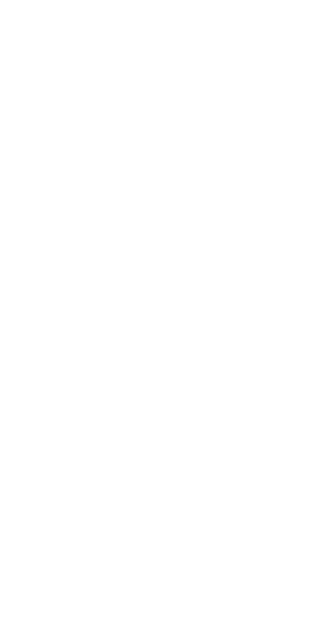 scroll, scrollTop: 0, scrollLeft: 0, axis: both 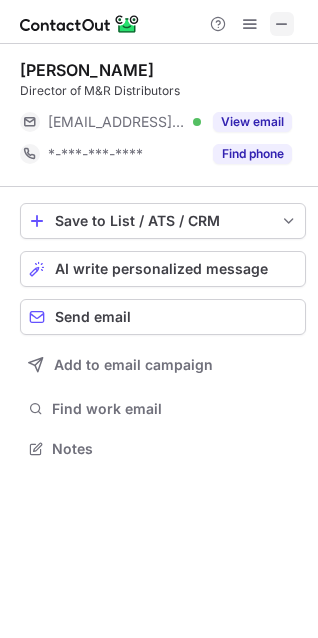 click at bounding box center [282, 24] 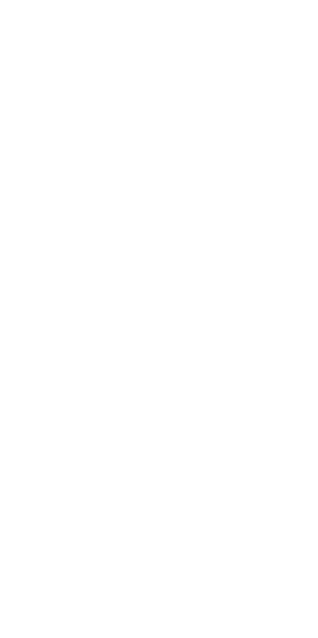 scroll, scrollTop: 0, scrollLeft: 0, axis: both 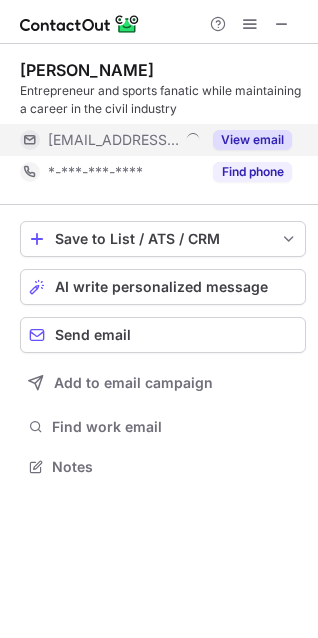 click on "View email" at bounding box center [252, 140] 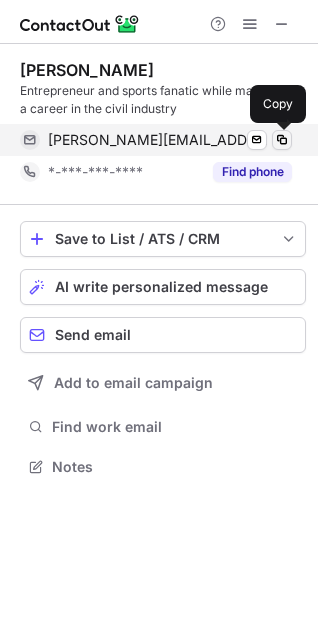 click at bounding box center [282, 140] 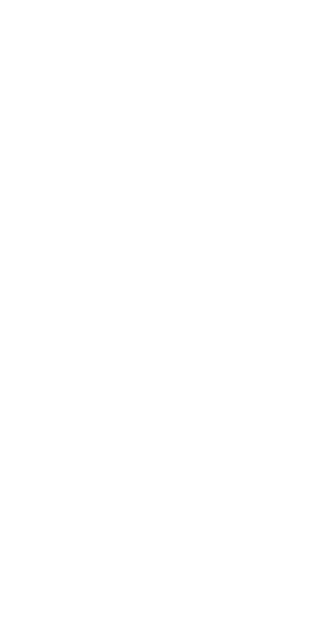 scroll, scrollTop: 0, scrollLeft: 0, axis: both 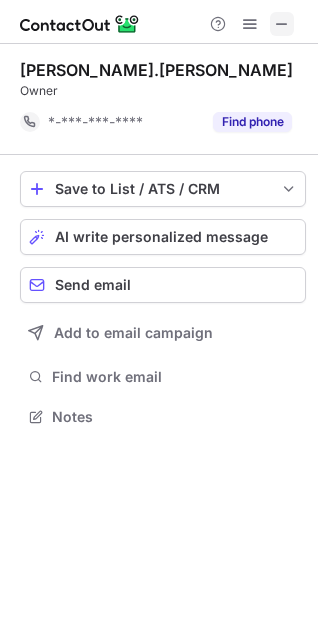 click at bounding box center (282, 24) 